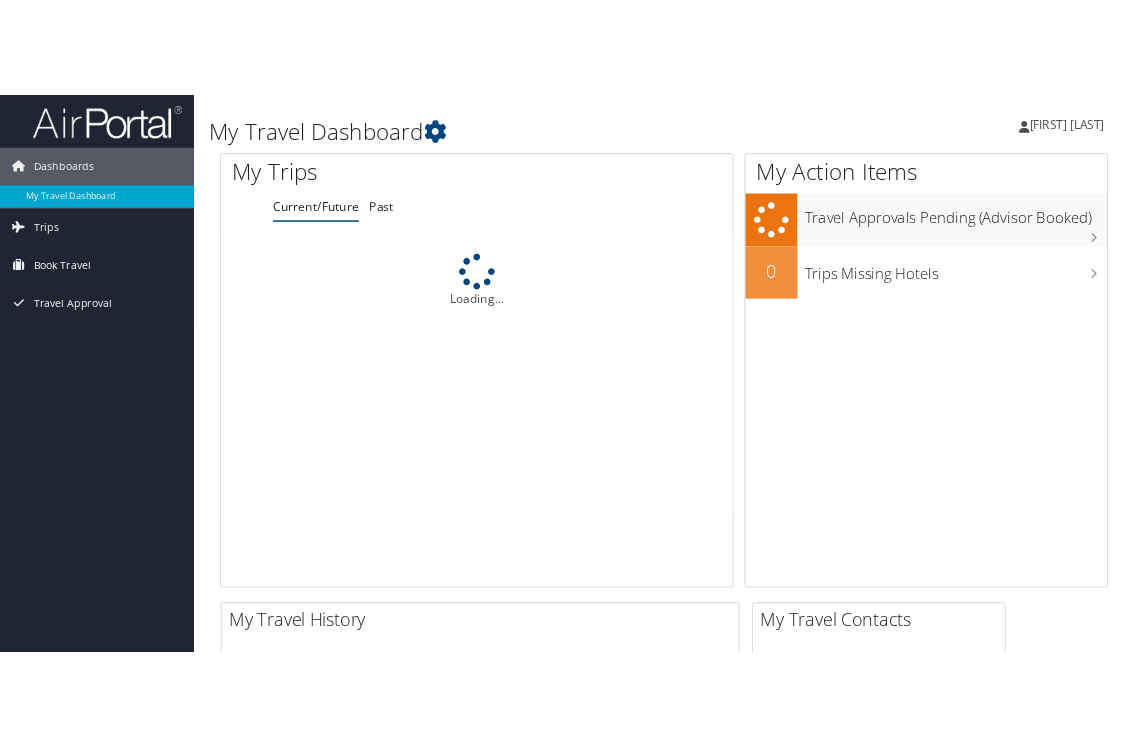 scroll, scrollTop: 0, scrollLeft: 0, axis: both 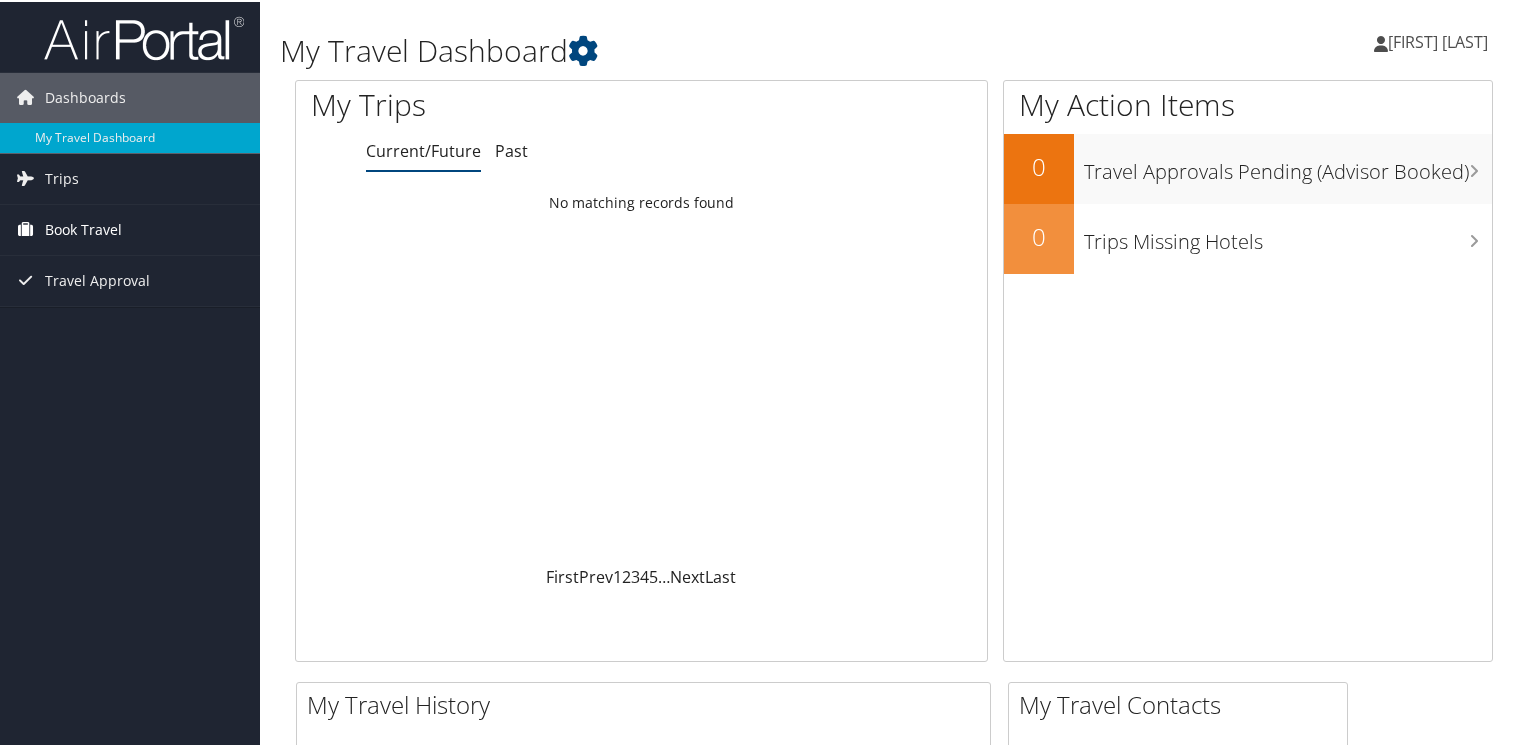 click on "Book Travel" at bounding box center (83, 228) 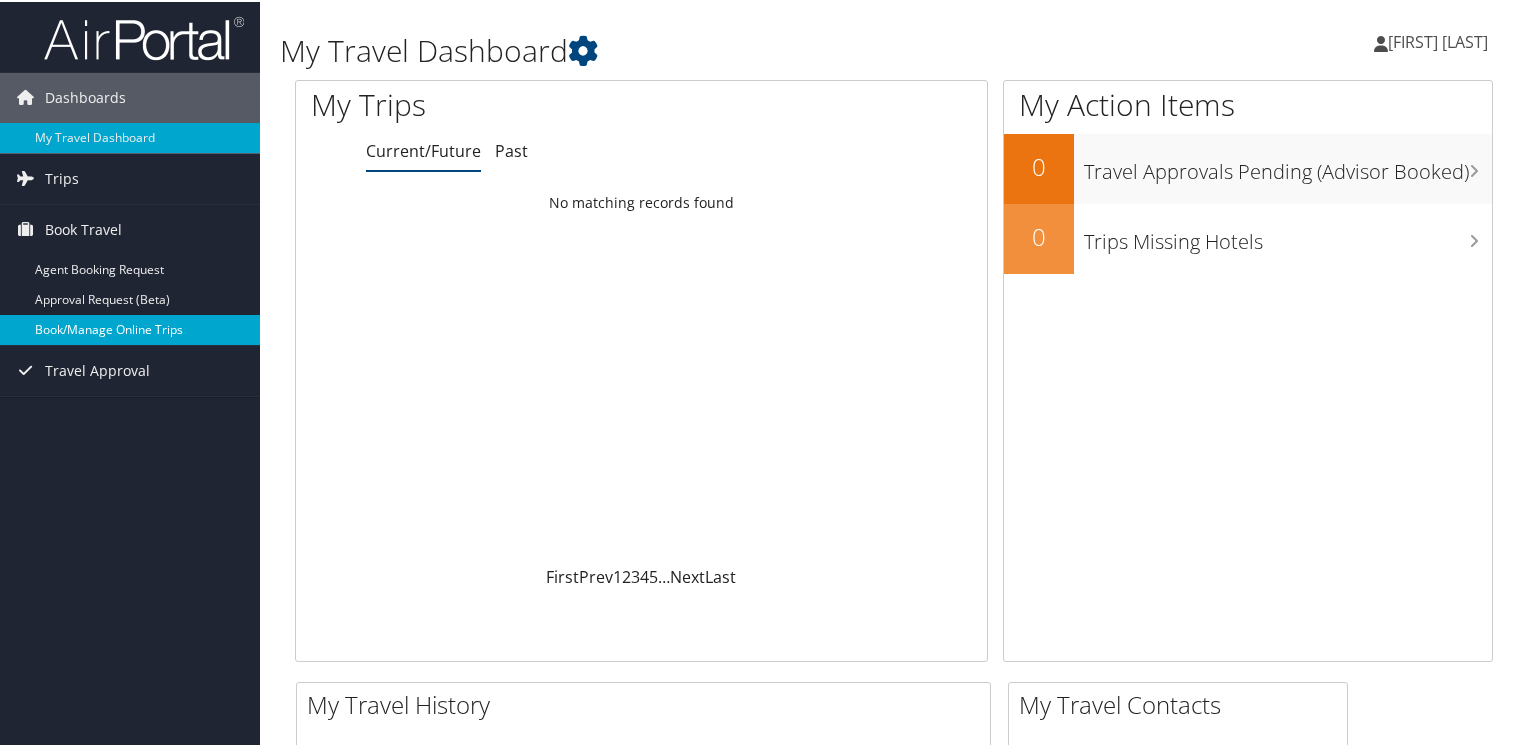 click on "Book/Manage Online Trips" at bounding box center (130, 328) 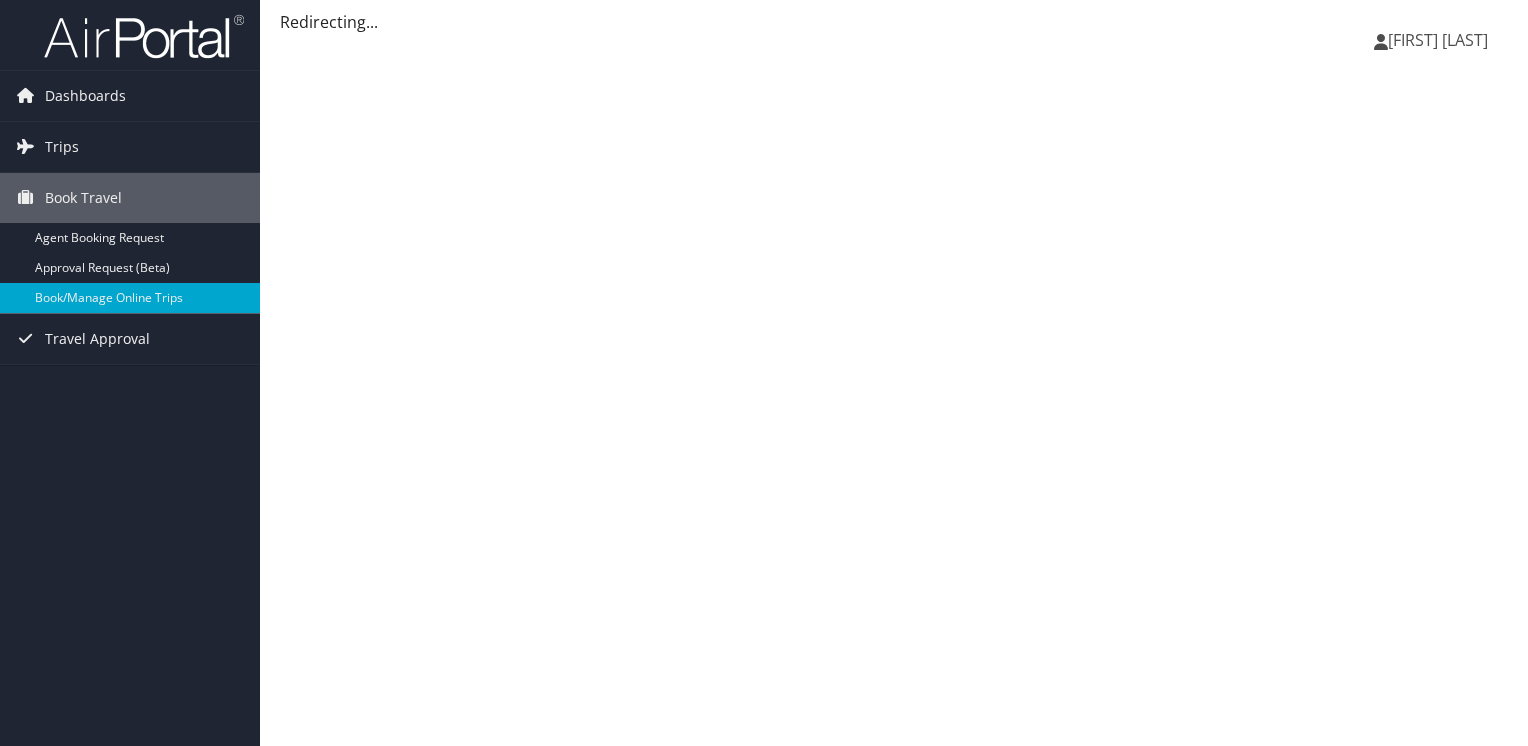 scroll, scrollTop: 0, scrollLeft: 0, axis: both 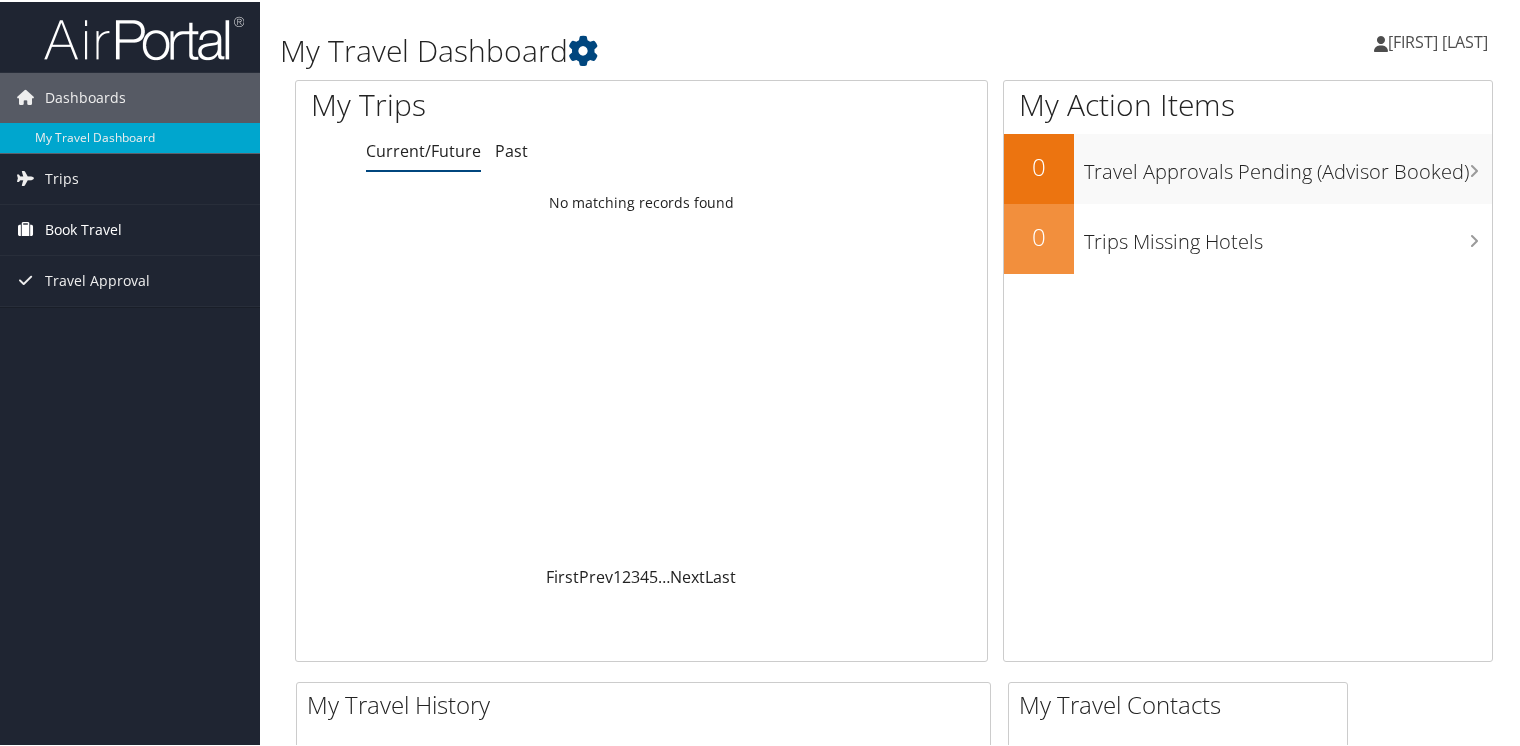 click on "Book Travel" at bounding box center [83, 228] 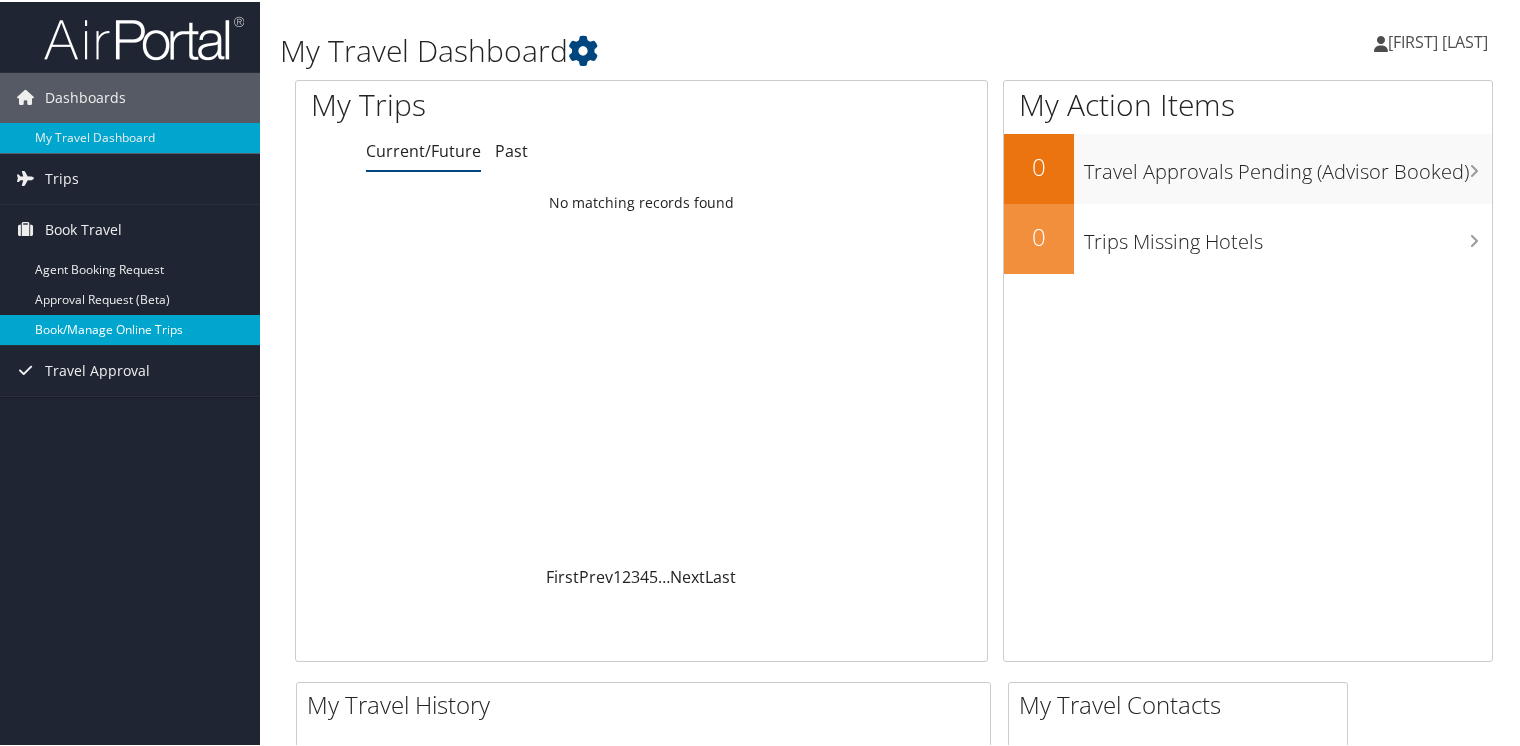 click on "Book/Manage Online Trips" at bounding box center (130, 328) 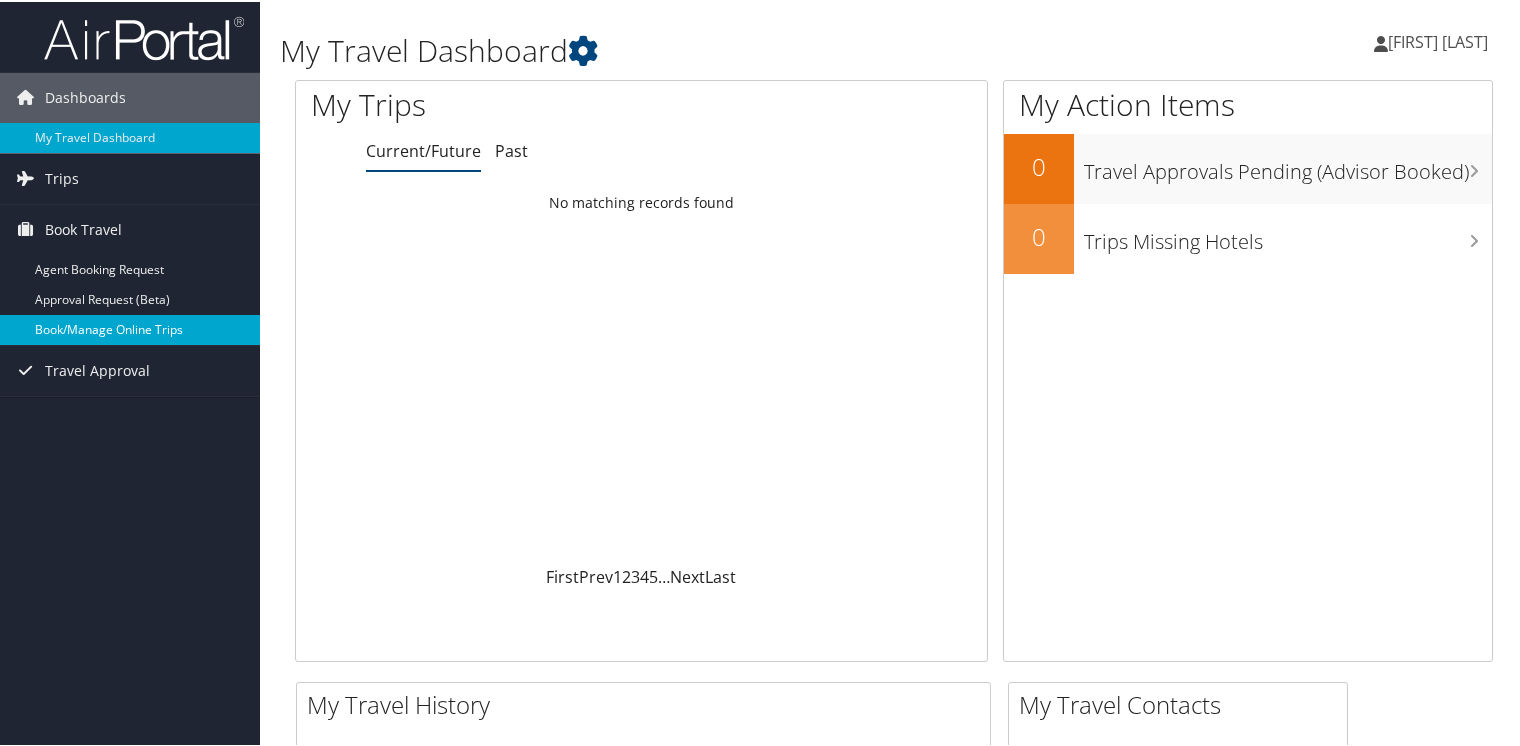 click on "Book/Manage Online Trips" at bounding box center [130, 328] 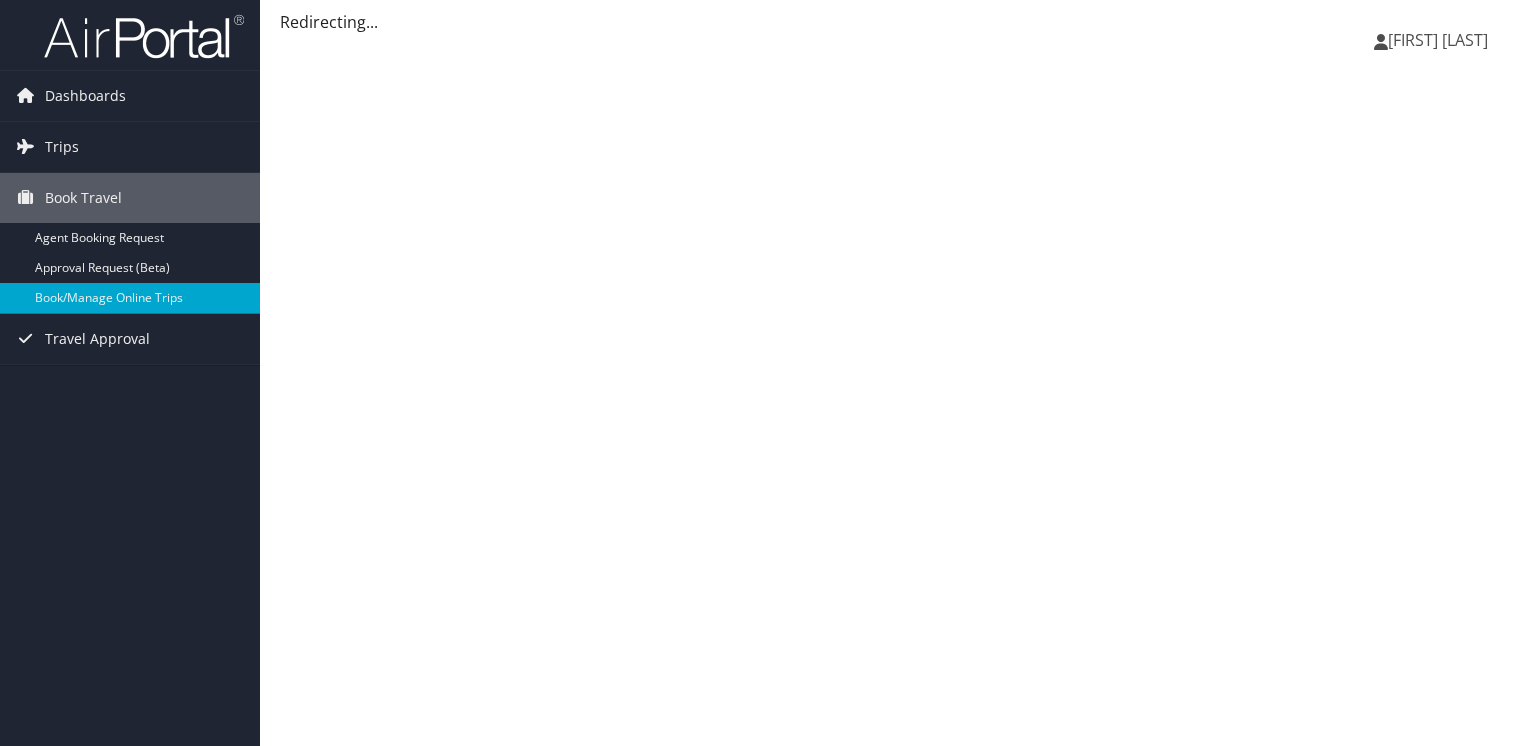scroll, scrollTop: 0, scrollLeft: 0, axis: both 